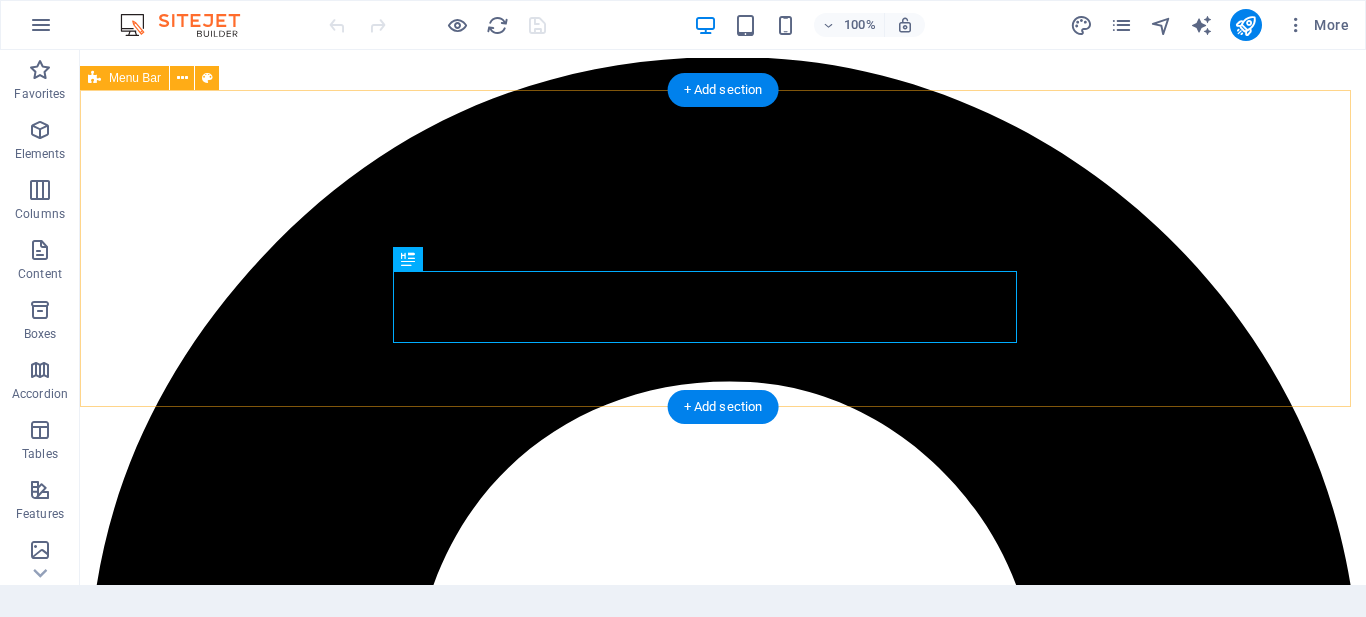 scroll, scrollTop: 0, scrollLeft: 0, axis: both 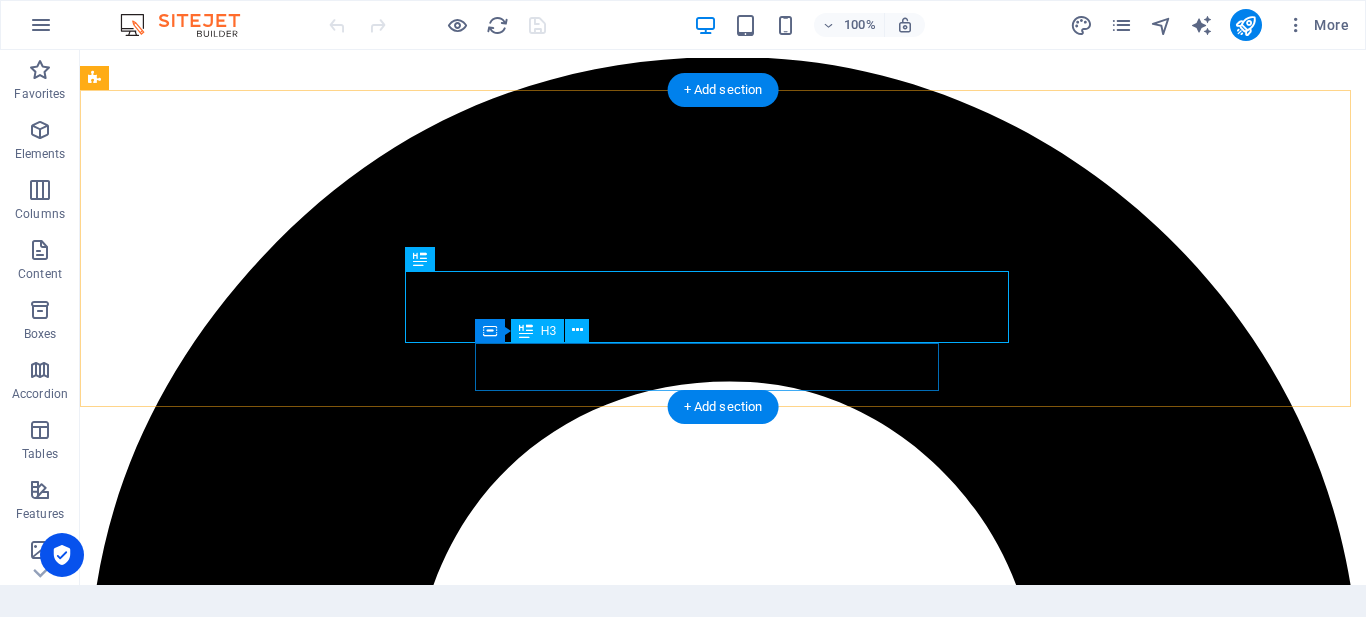 click on "Innovate. Empower. Transform" at bounding box center [723, 4706] 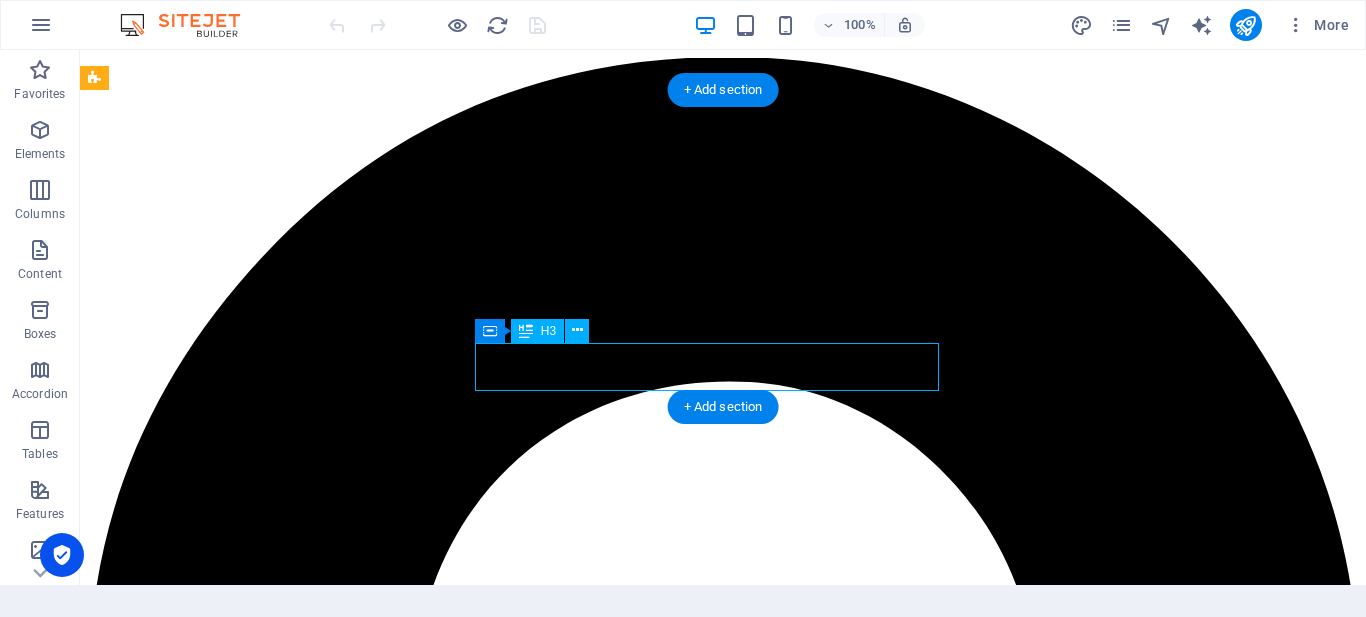 click on "Innovate. Empower. Transform" at bounding box center (723, 4706) 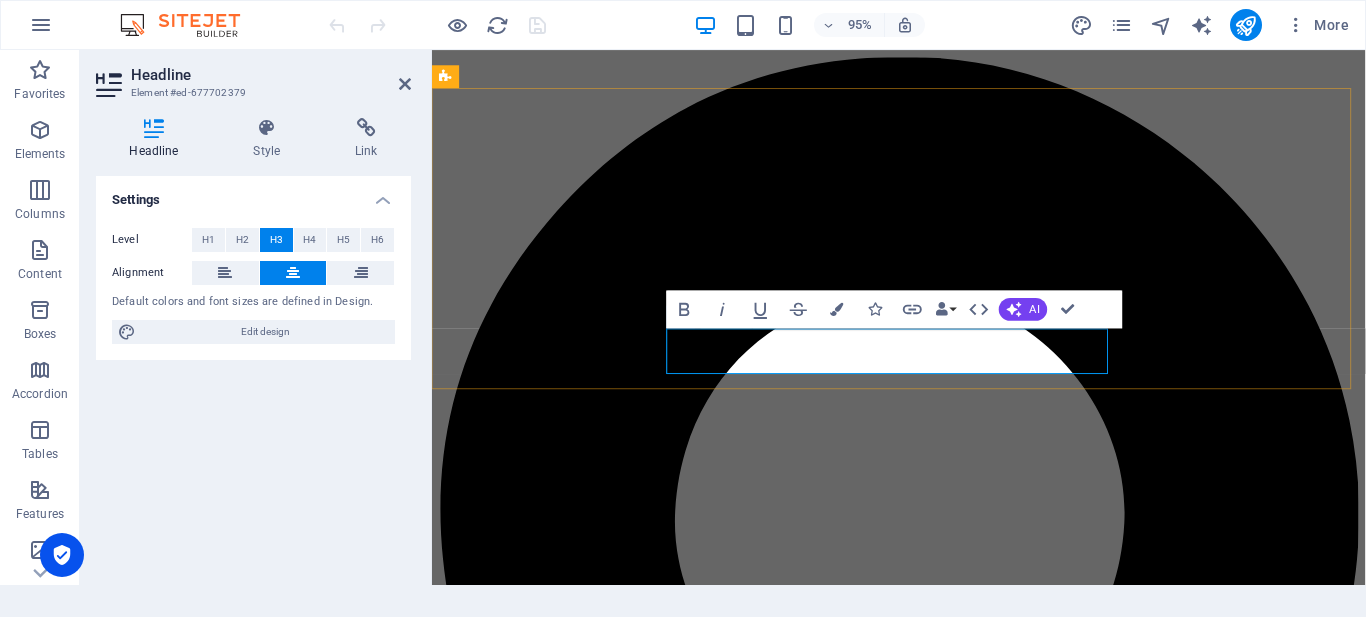 click on "Innovate. Empower. Transform" at bounding box center (923, 3742) 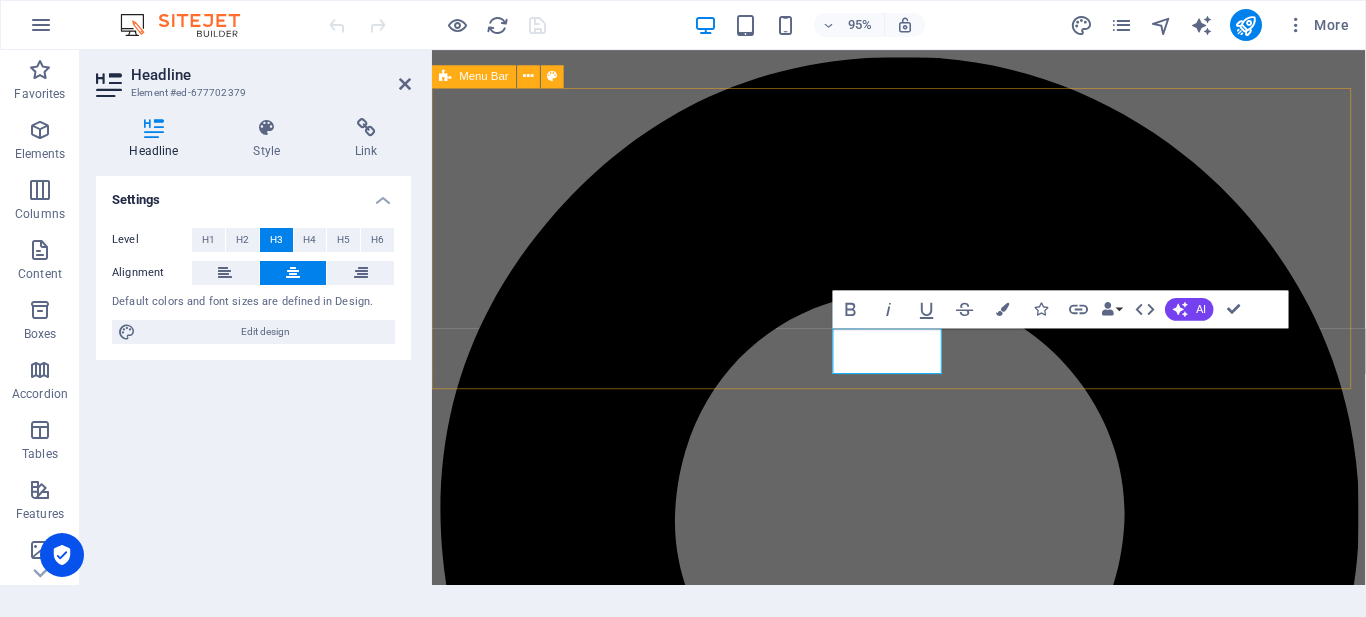 type 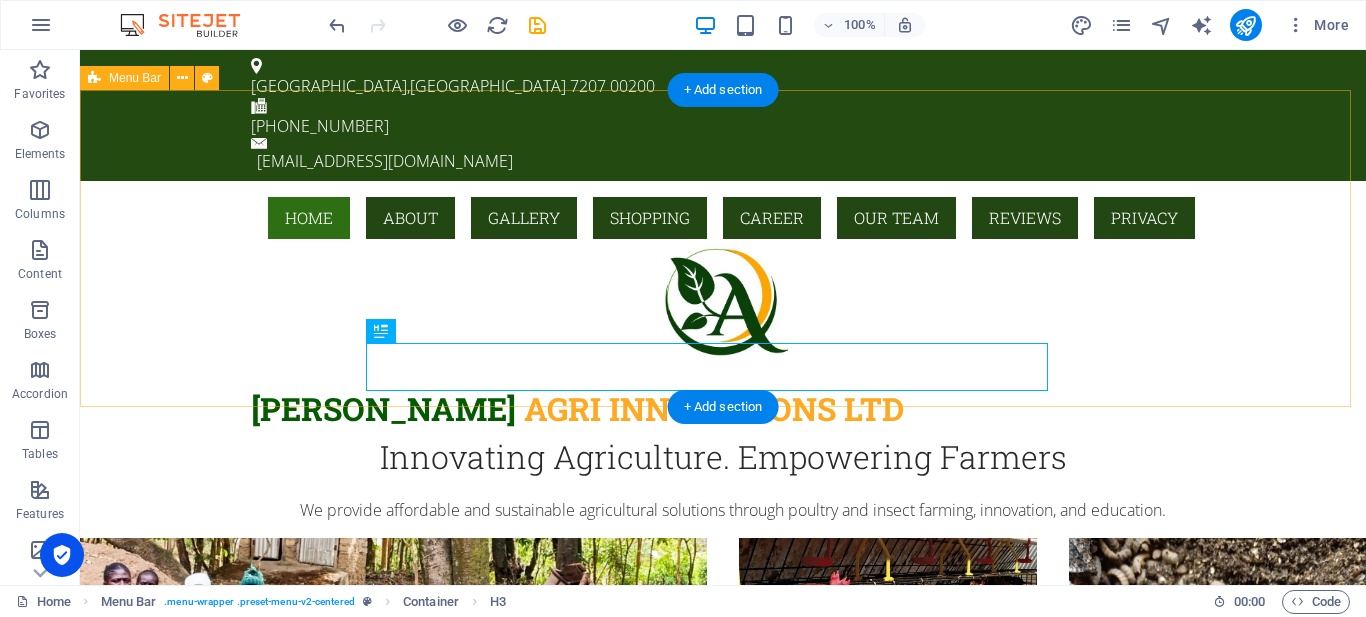 click on "Home About Gallery Shopping Career Our Team Reviews Privacy ​ OKOA KILIMO   AGRI INNOVATIONS LTD Innovating Agriculture. Empowering Farmers" at bounding box center (723, 339) 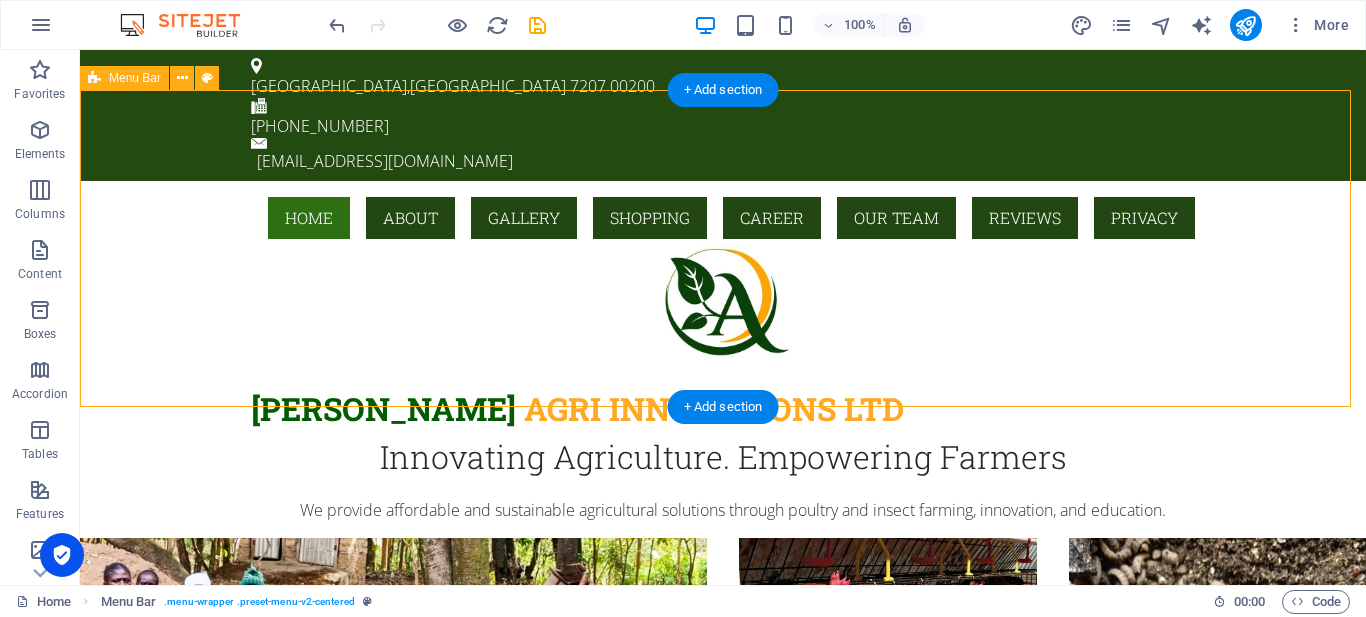 click on "Home About Gallery Shopping Career Our Team Reviews Privacy ​ OKOA KILIMO   AGRI INNOVATIONS LTD Innovating Agriculture. Empowering Farmers" at bounding box center [723, 339] 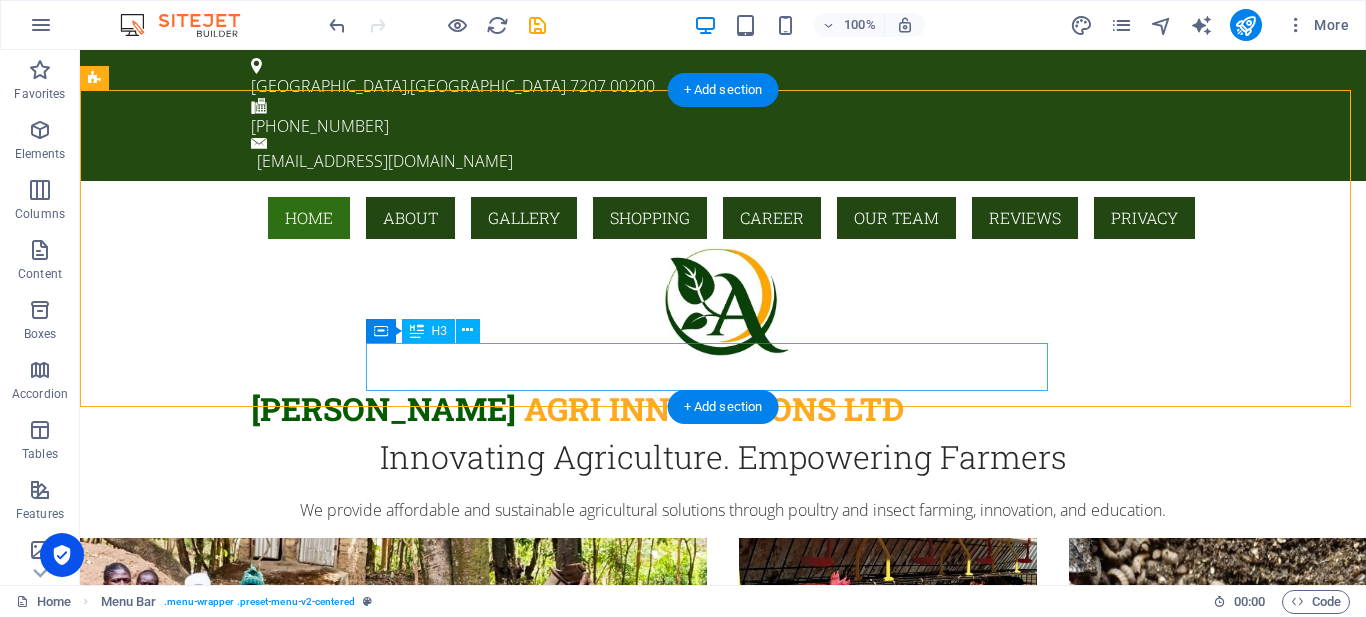 click on "Innovating Agriculture. Empowering Farmers" at bounding box center [723, 457] 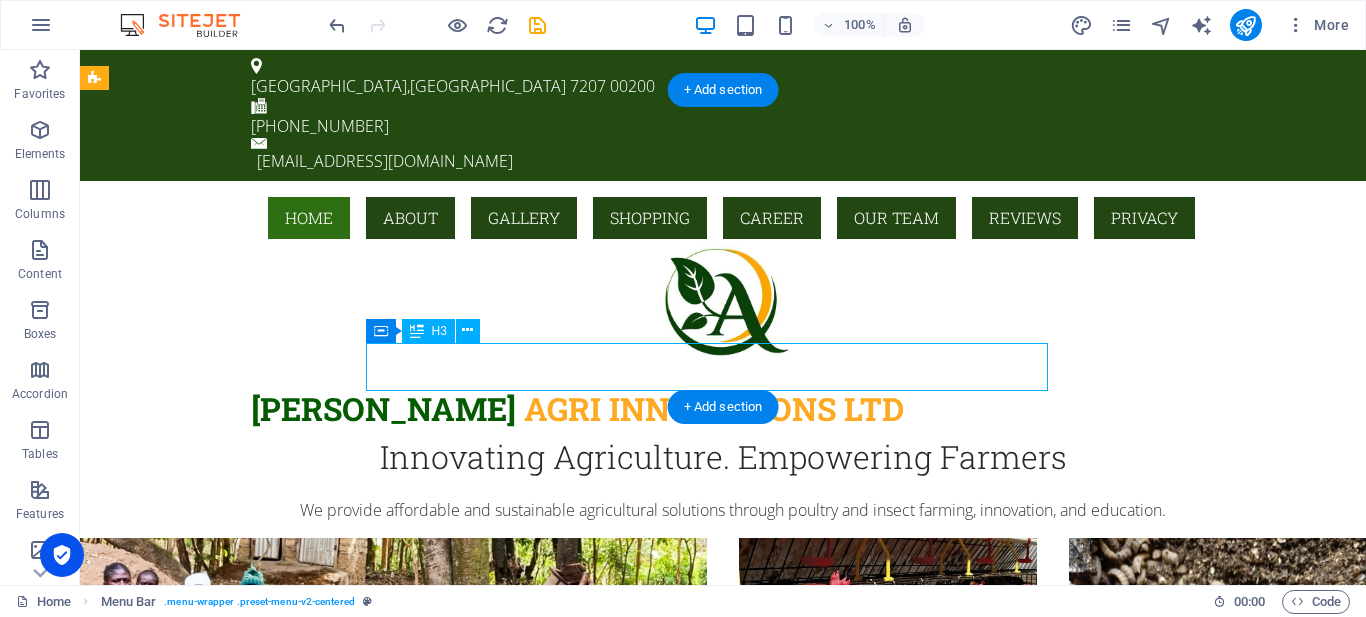 click on "Innovating Agriculture. Empowering Farmers" at bounding box center [723, 457] 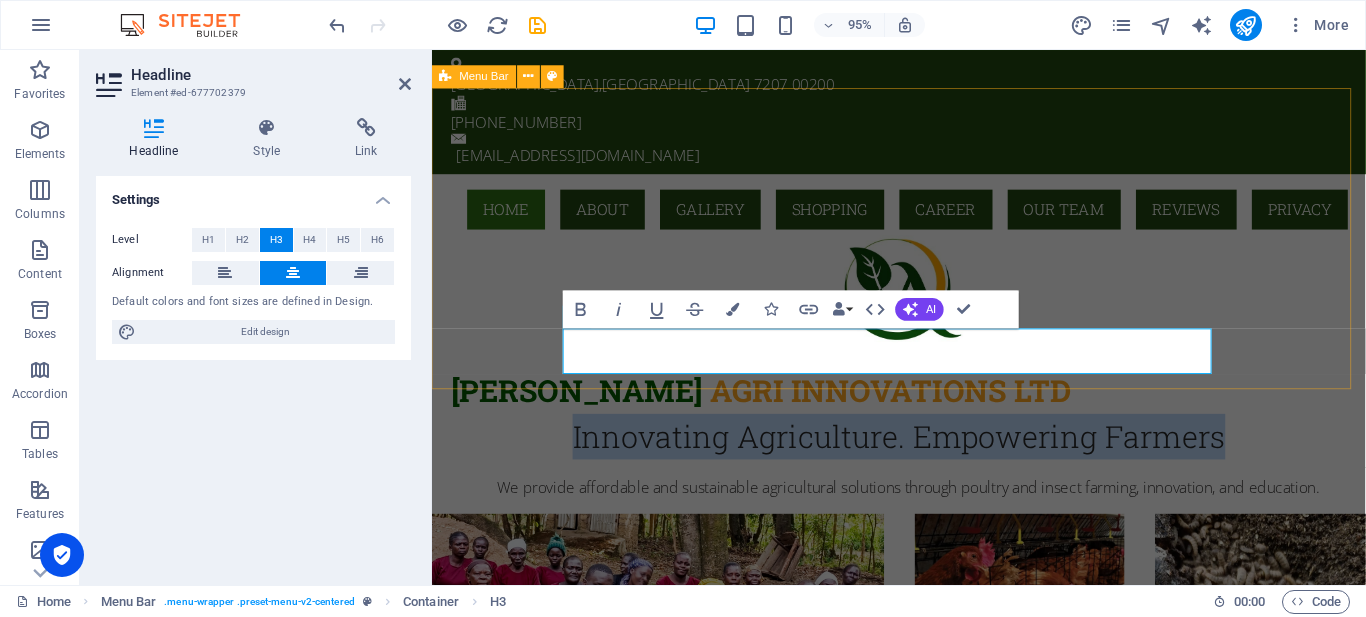 drag, startPoint x: 1250, startPoint y: 363, endPoint x: 536, endPoint y: 372, distance: 714.0567 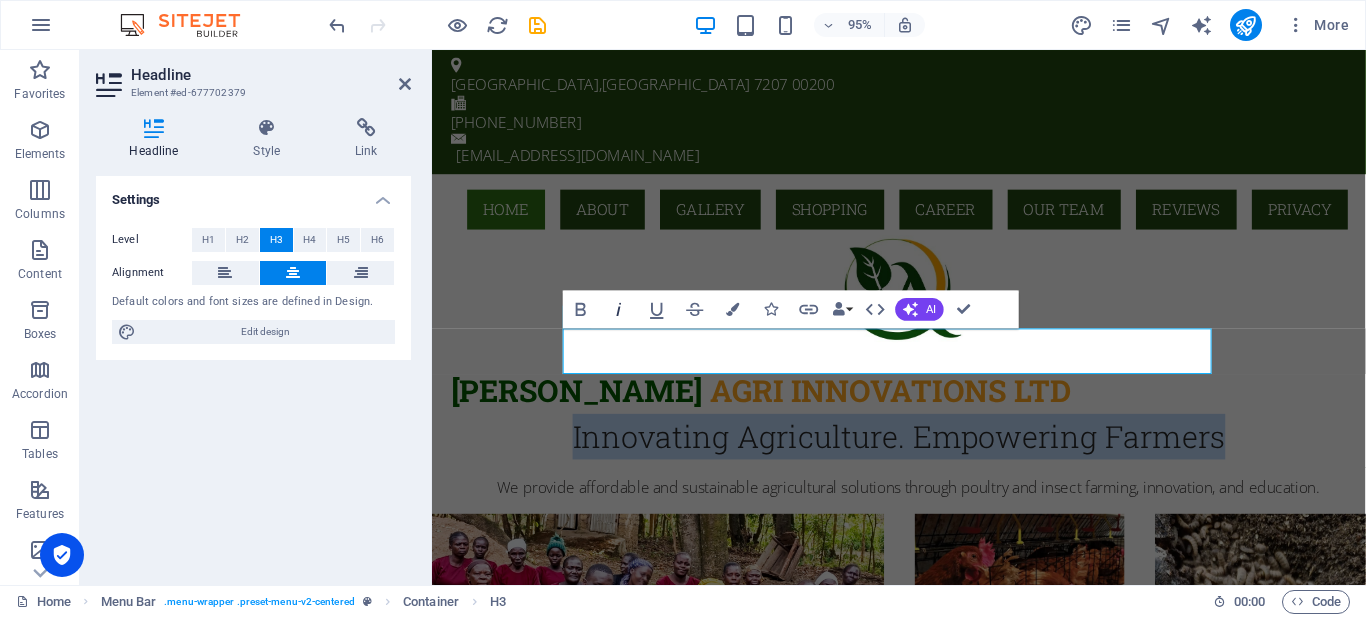 click 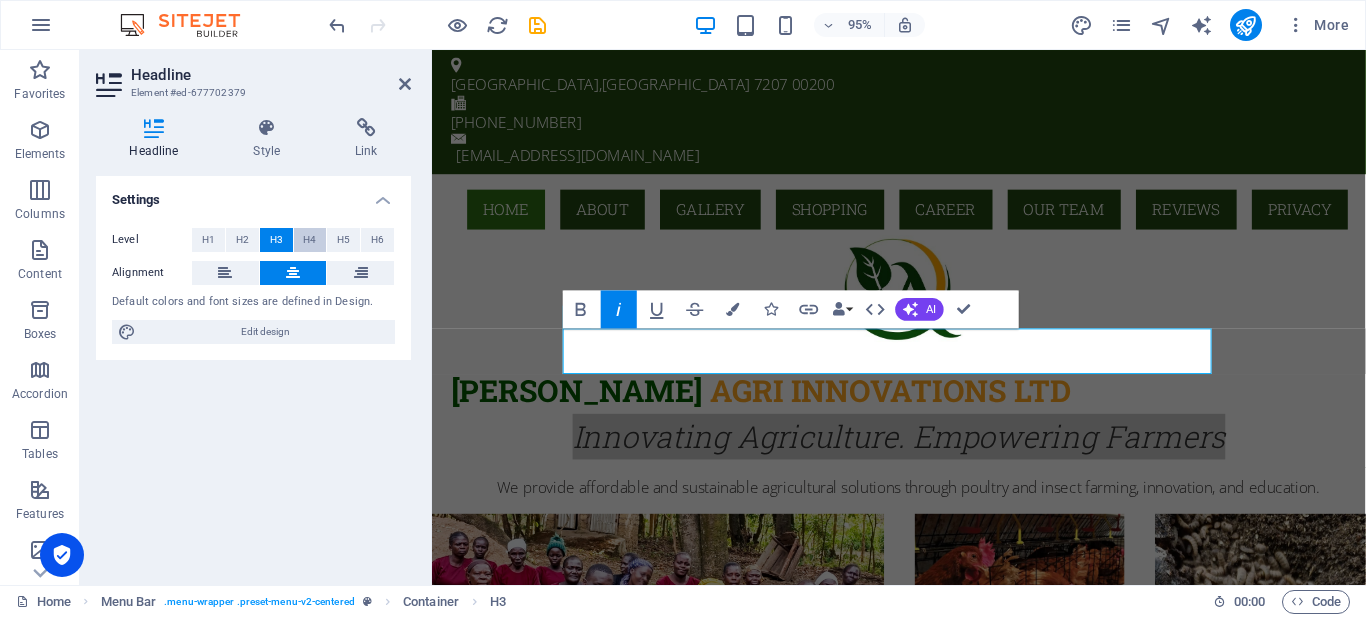 click on "H4" at bounding box center (309, 240) 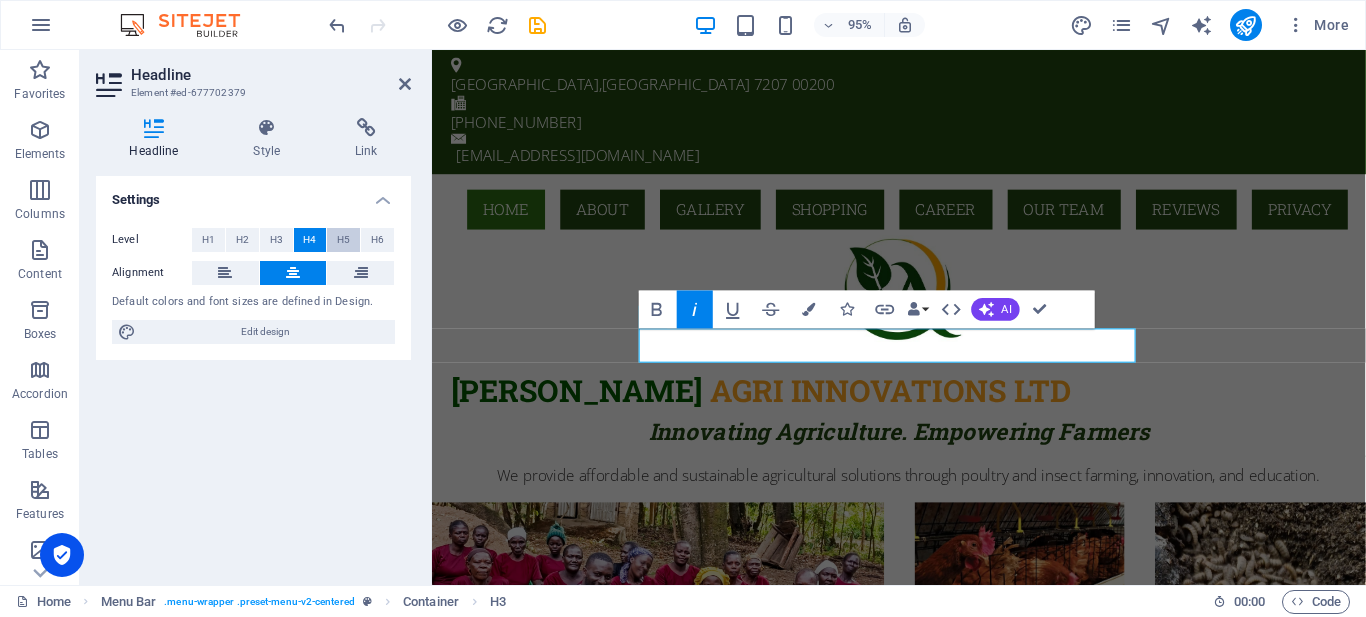 click on "H5" at bounding box center [343, 240] 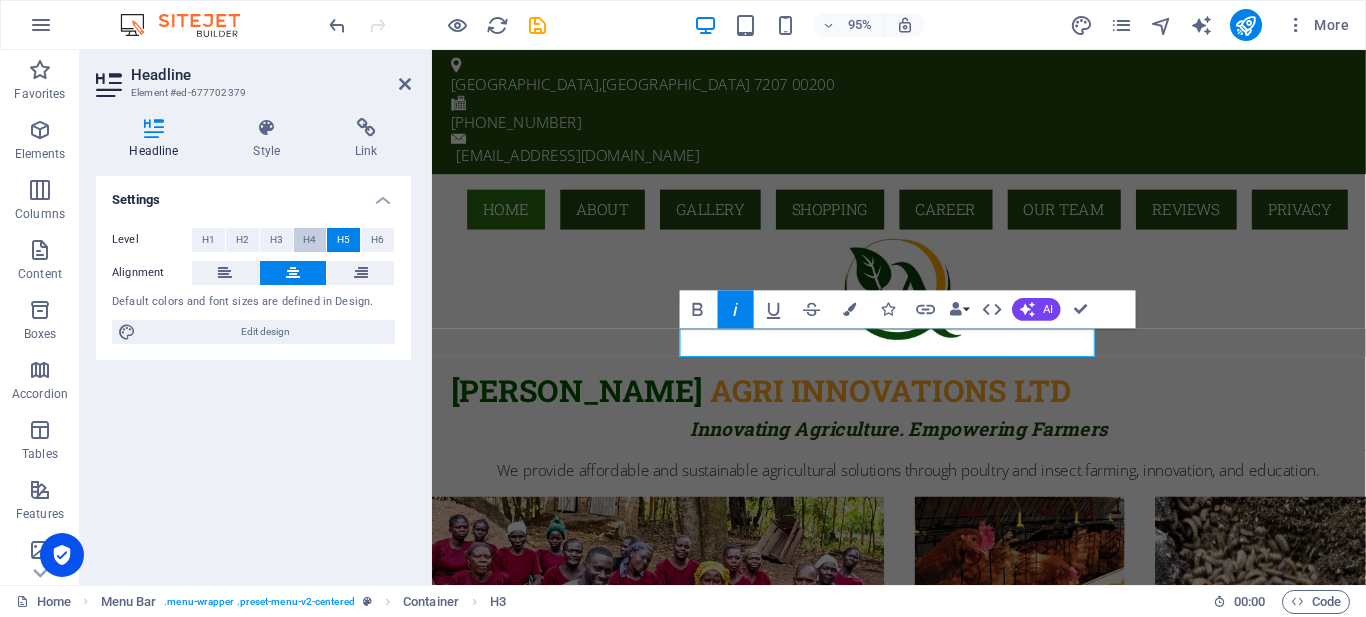 click on "H4" at bounding box center (309, 240) 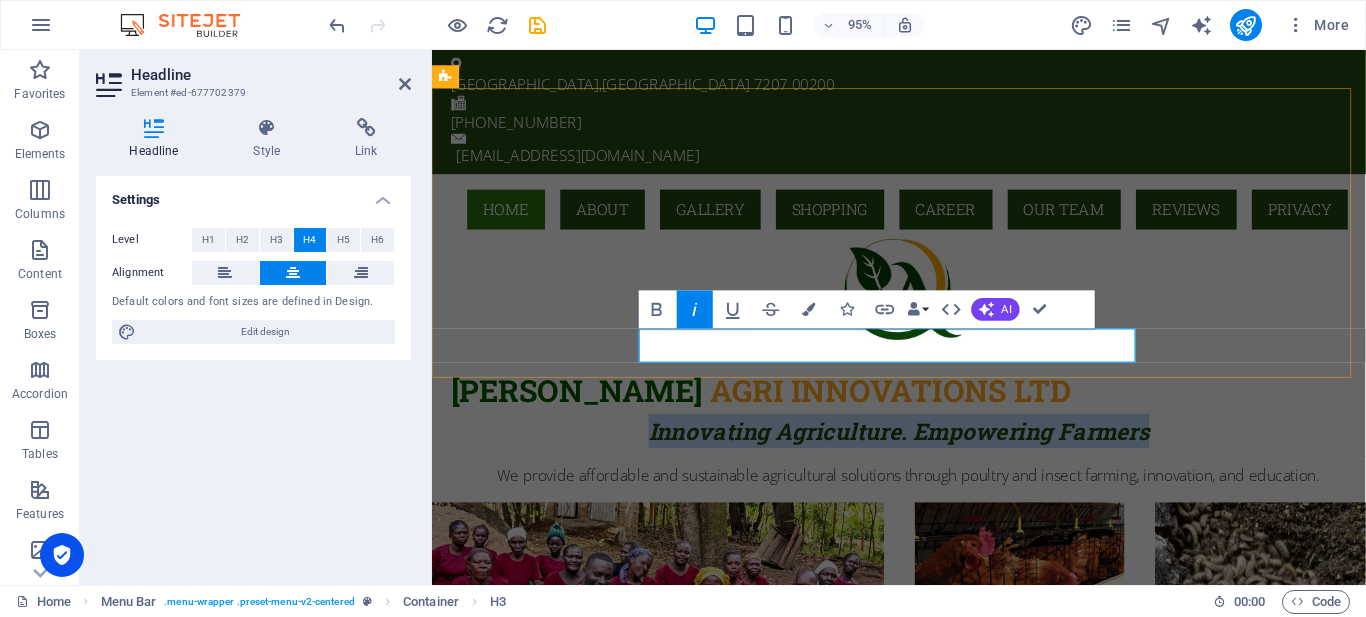 drag, startPoint x: 1171, startPoint y: 363, endPoint x: 651, endPoint y: 366, distance: 520.00867 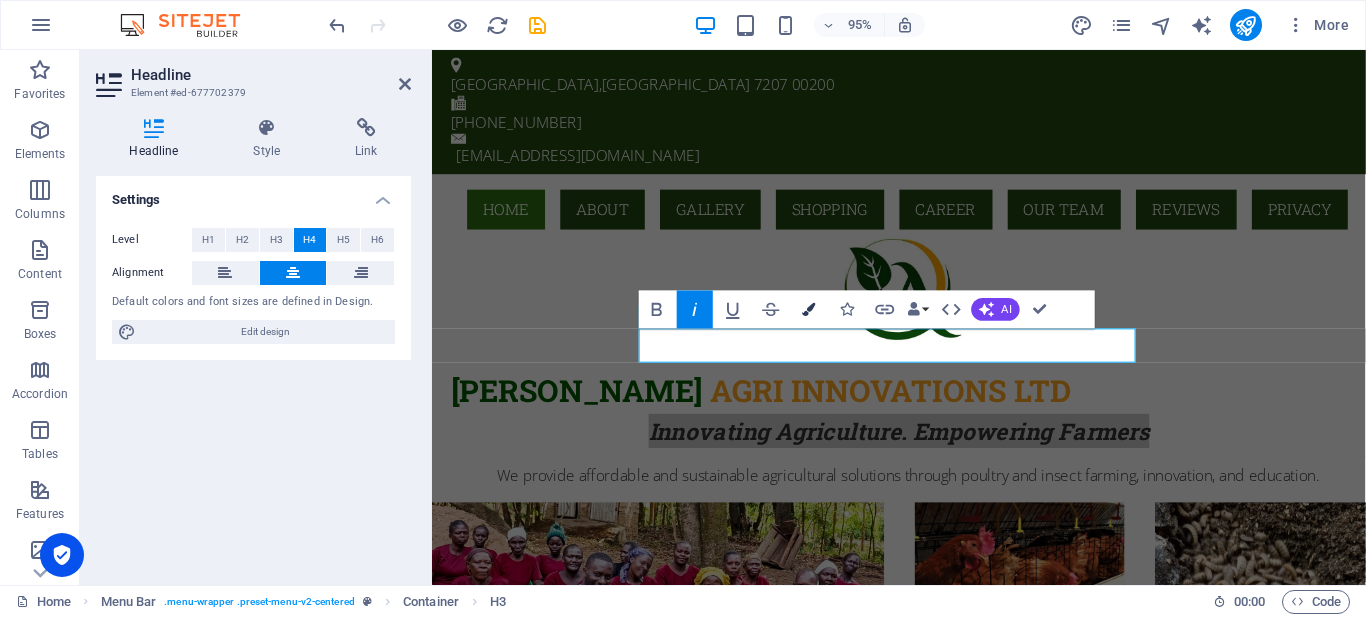 click at bounding box center (808, 308) 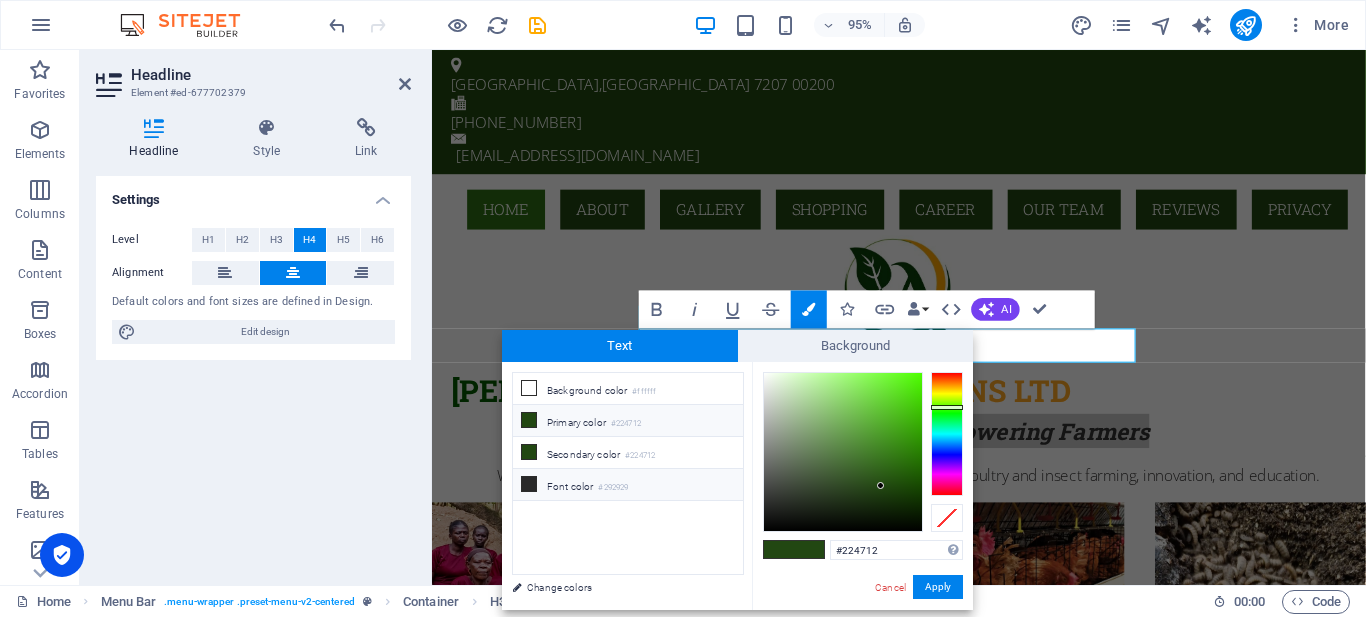 click at bounding box center (529, 484) 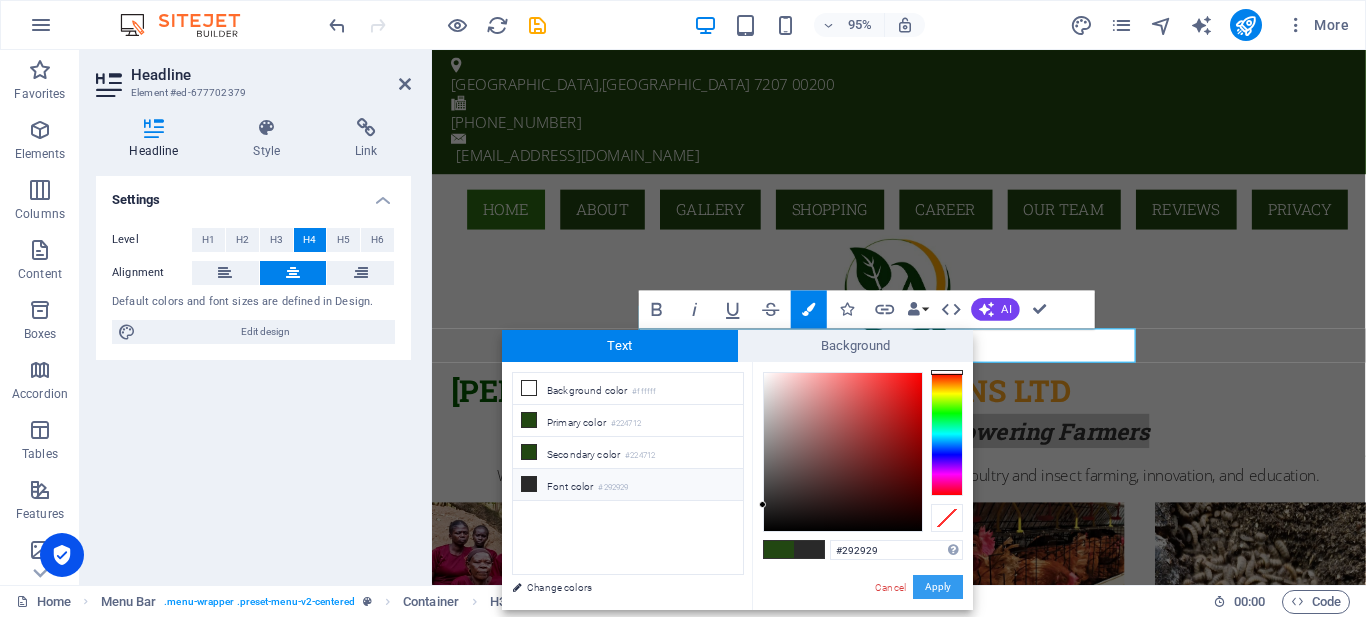 click on "Apply" at bounding box center [938, 587] 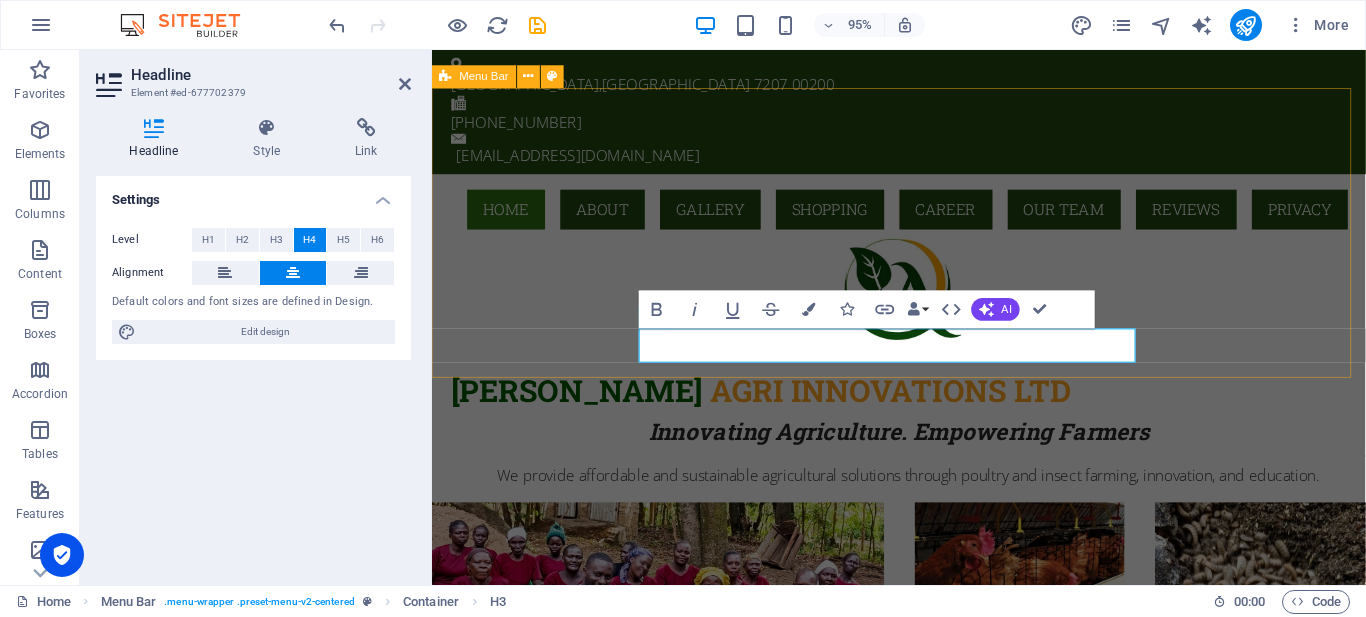 click on "Home About Gallery Shopping Career Our Team Reviews Privacy ​ OKOA KILIMO   AGRI INNOVATIONS LTD Innovating Agriculture. Empowering Farmers" at bounding box center [923, 333] 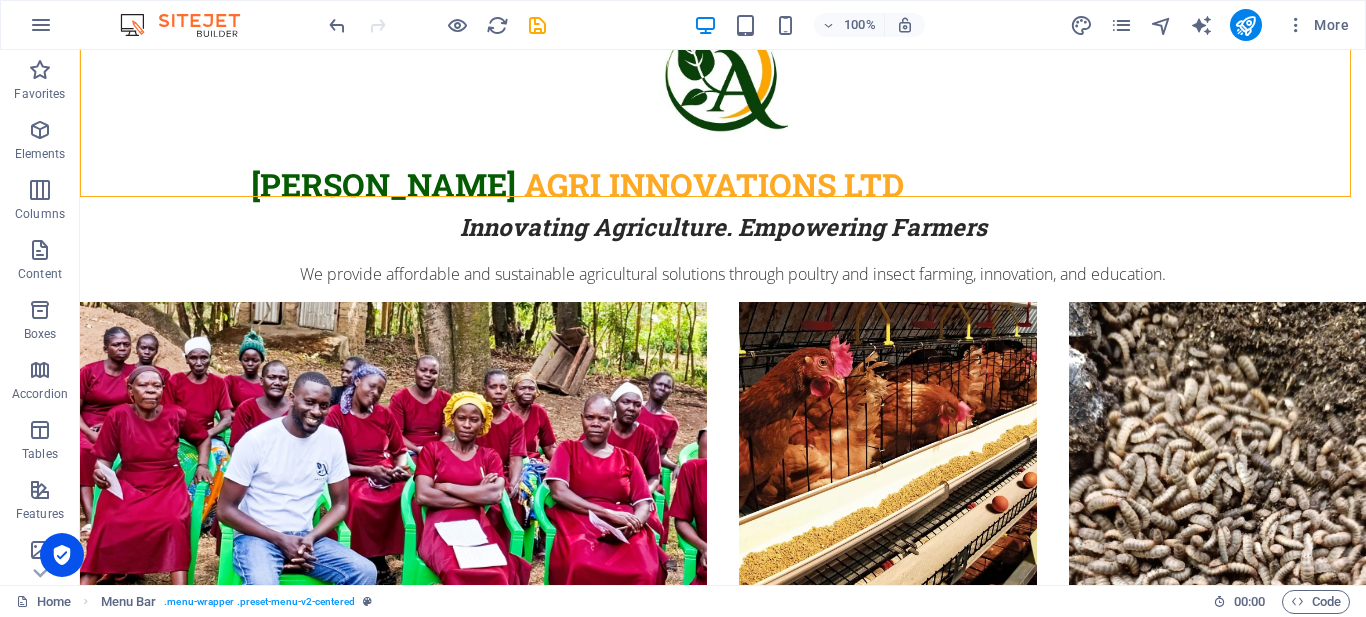 scroll, scrollTop: 225, scrollLeft: 0, axis: vertical 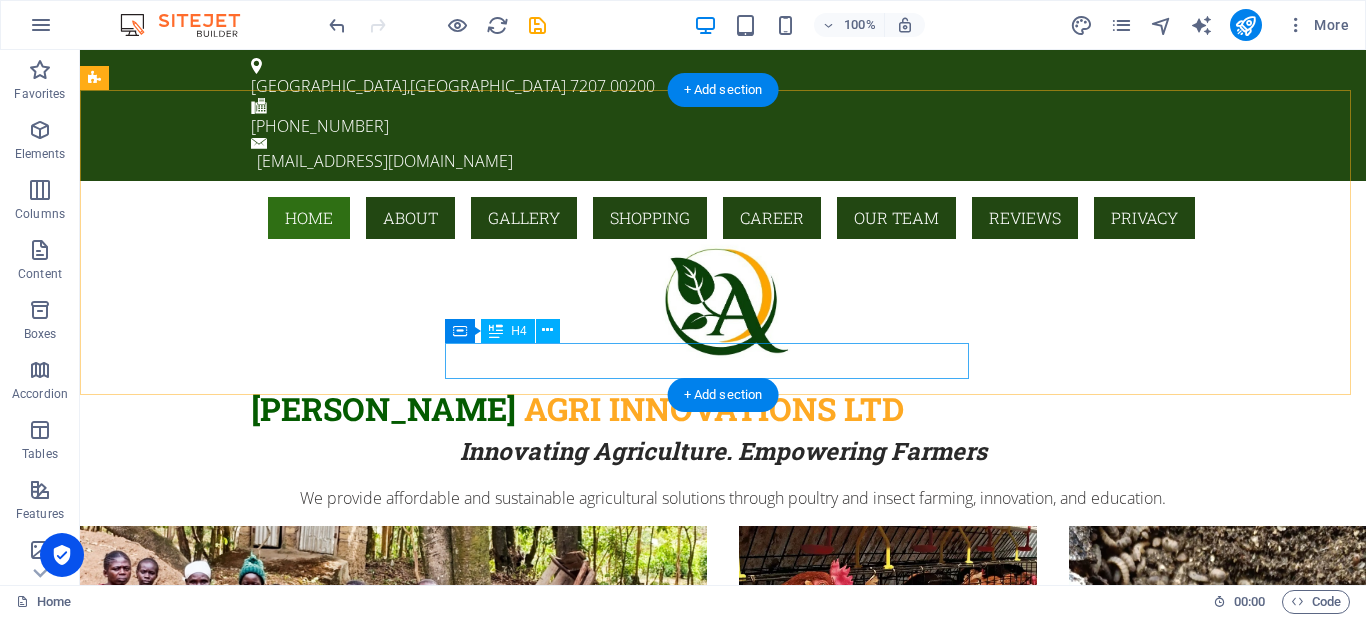 click on "Innovating Agriculture. Empowering Farmers" at bounding box center [723, 451] 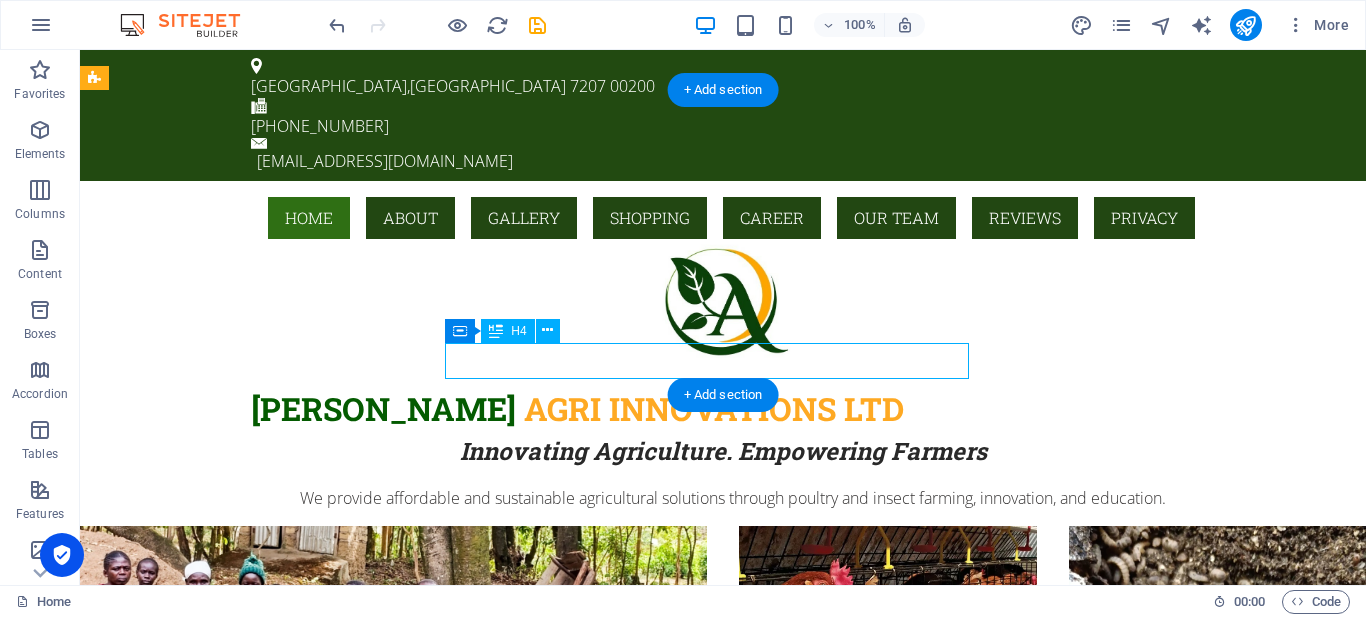 click on "Innovating Agriculture. Empowering Farmers" at bounding box center (723, 451) 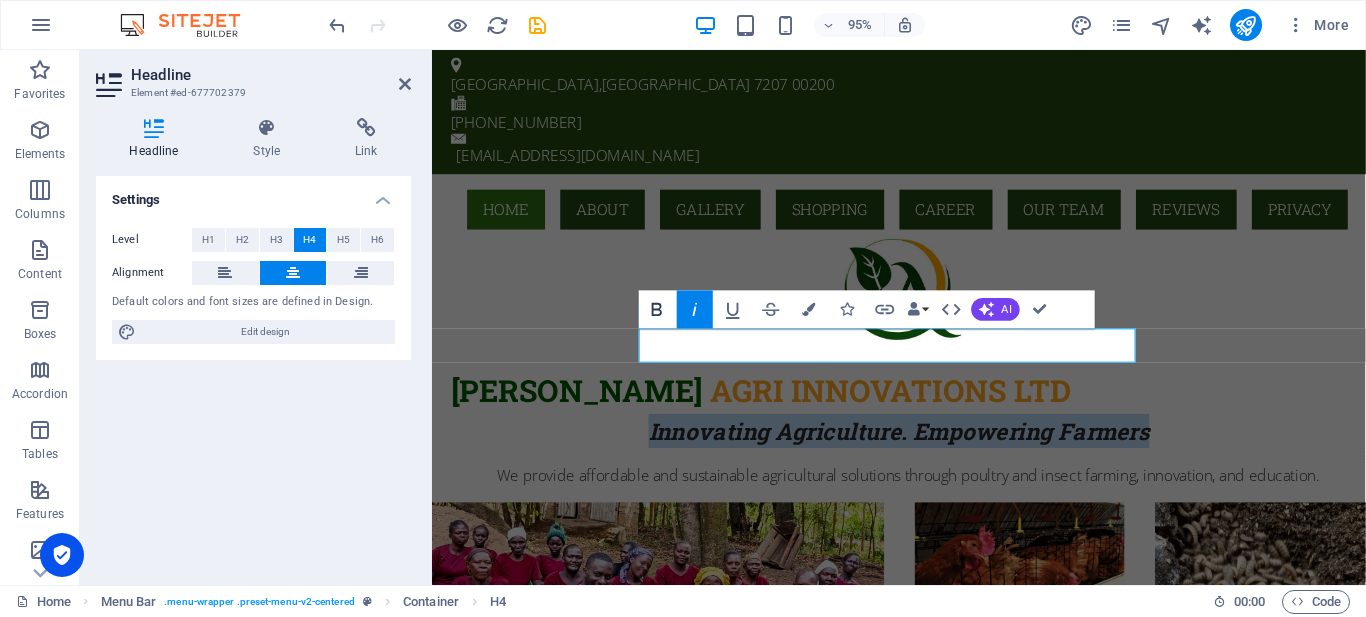 click 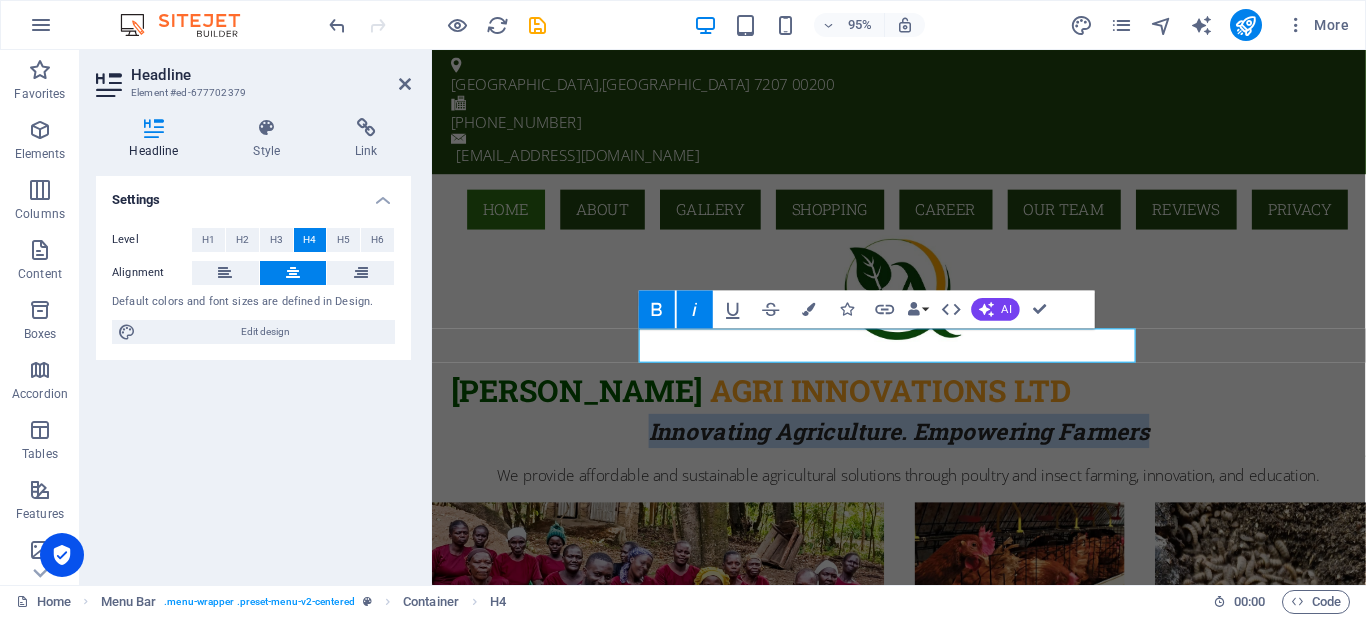 click 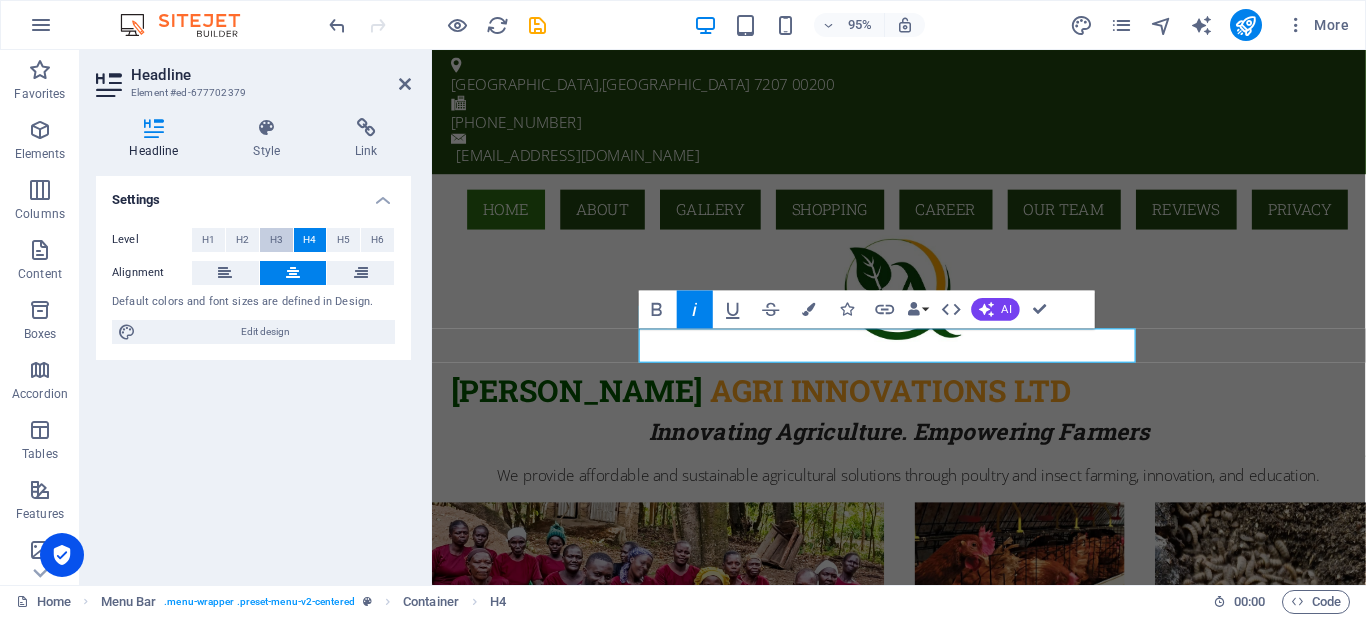 click on "H3" at bounding box center (276, 240) 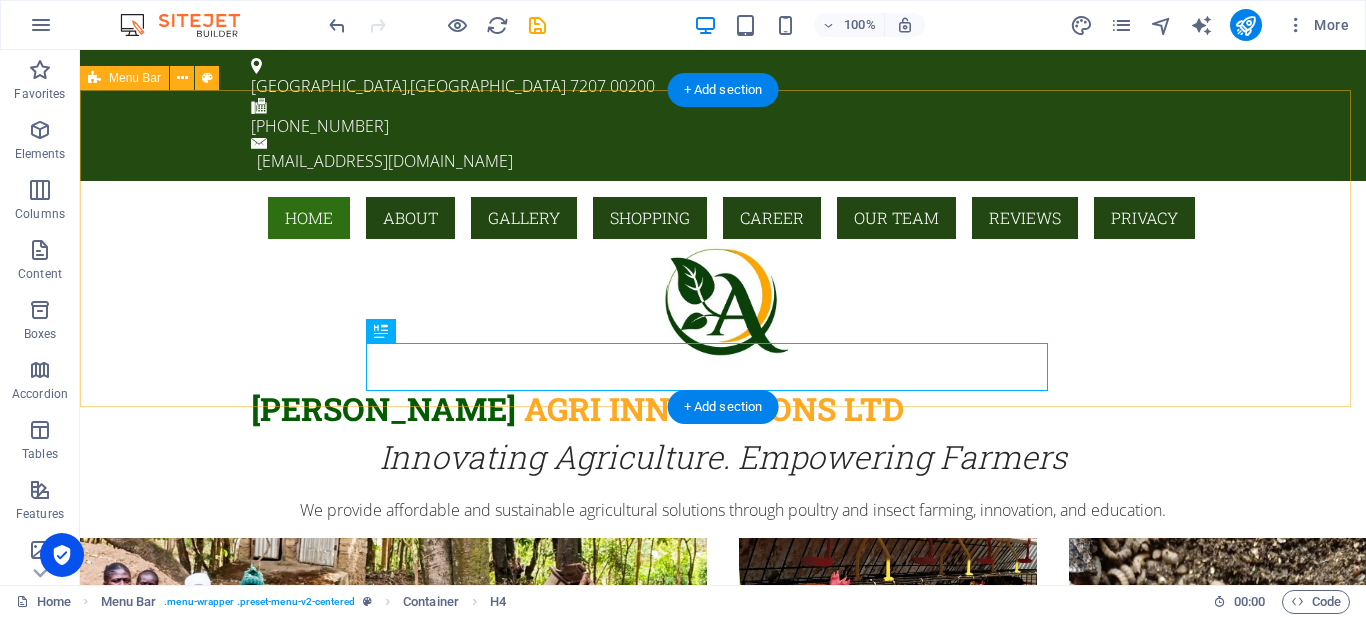 click on "Home About Gallery Shopping Career Our Team Reviews Privacy ​ OKOA KILIMO   AGRI INNOVATIONS LTD Innovating Agriculture. Empowering Farmers" at bounding box center (723, 339) 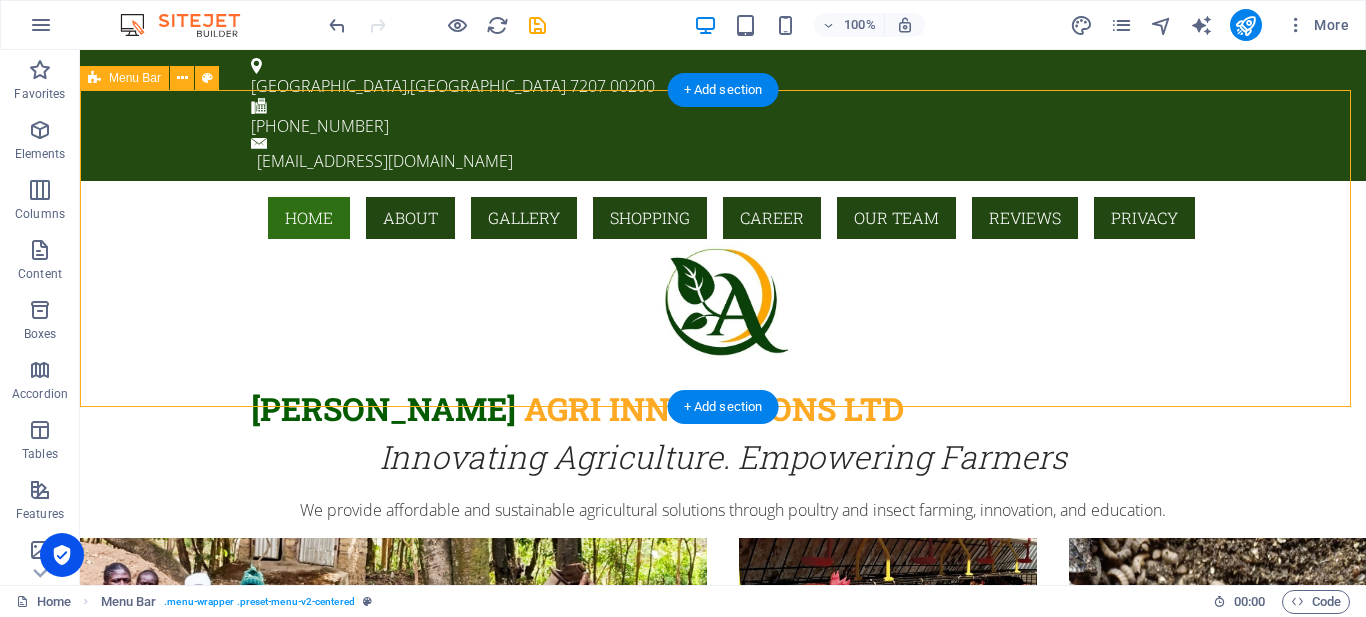 click on "Home About Gallery Shopping Career Our Team Reviews Privacy ​ OKOA KILIMO   AGRI INNOVATIONS LTD Innovating Agriculture. Empowering Farmers" at bounding box center (723, 339) 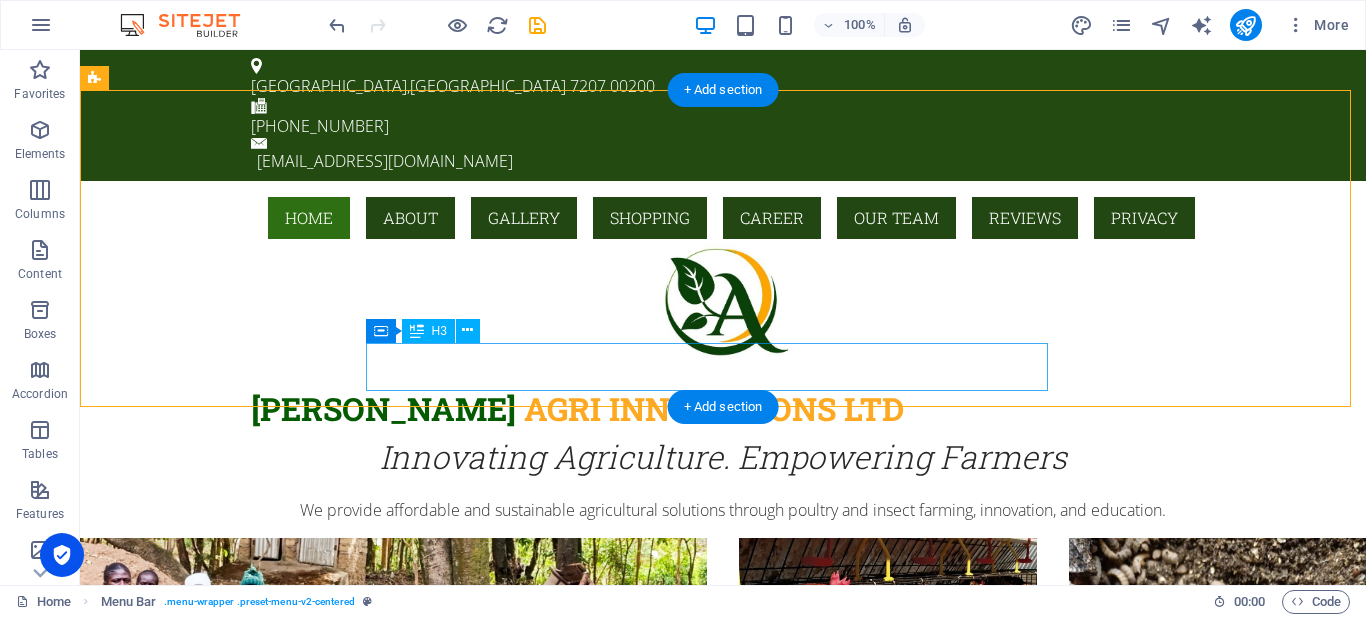click on "Innovating Agriculture. Empowering Farmers" at bounding box center (723, 457) 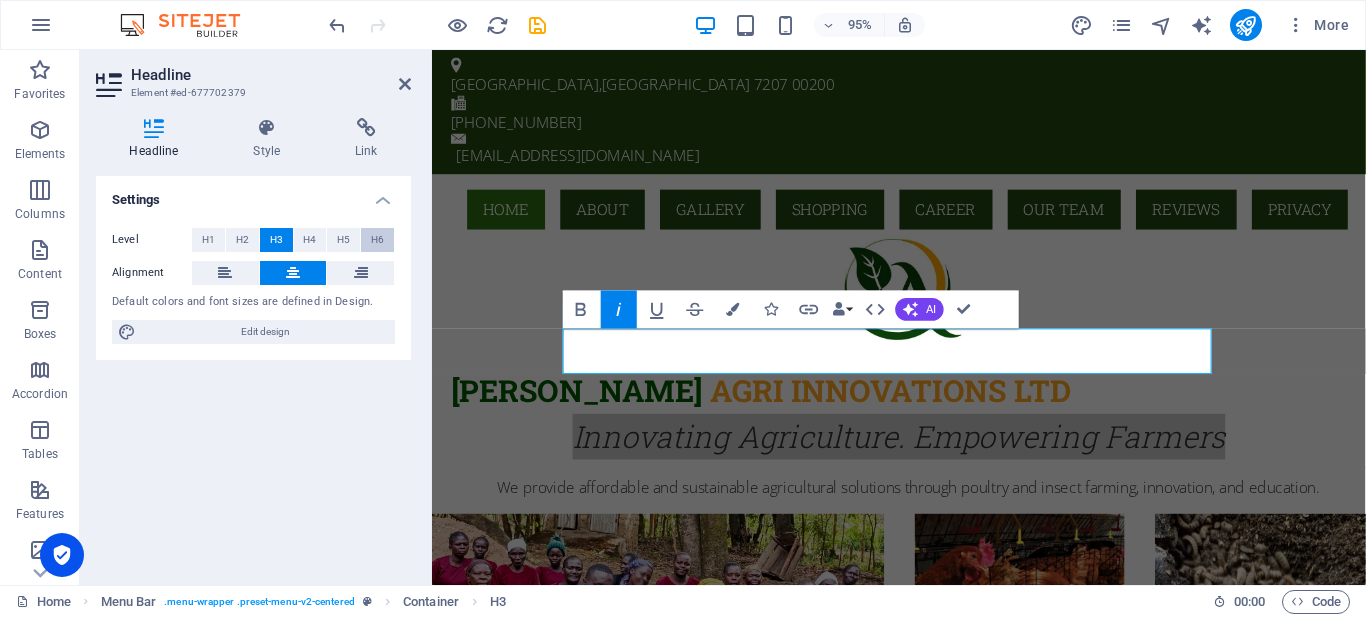 click on "H6" at bounding box center [377, 240] 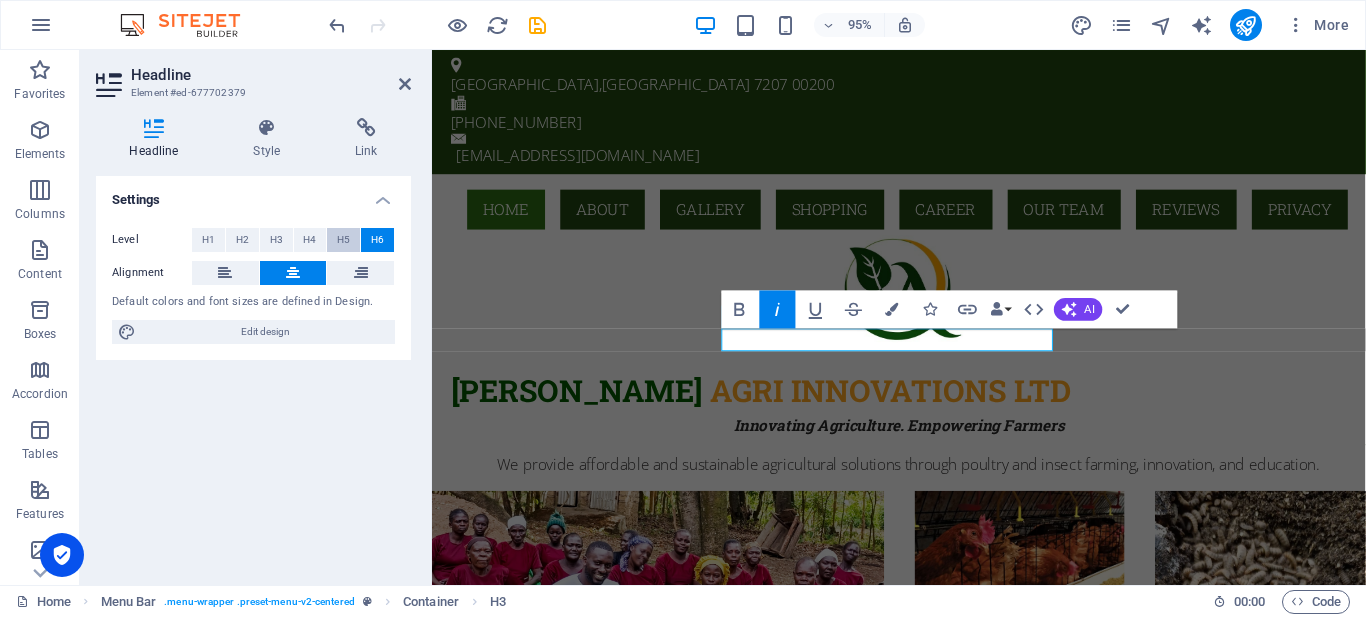click on "H5" at bounding box center [343, 240] 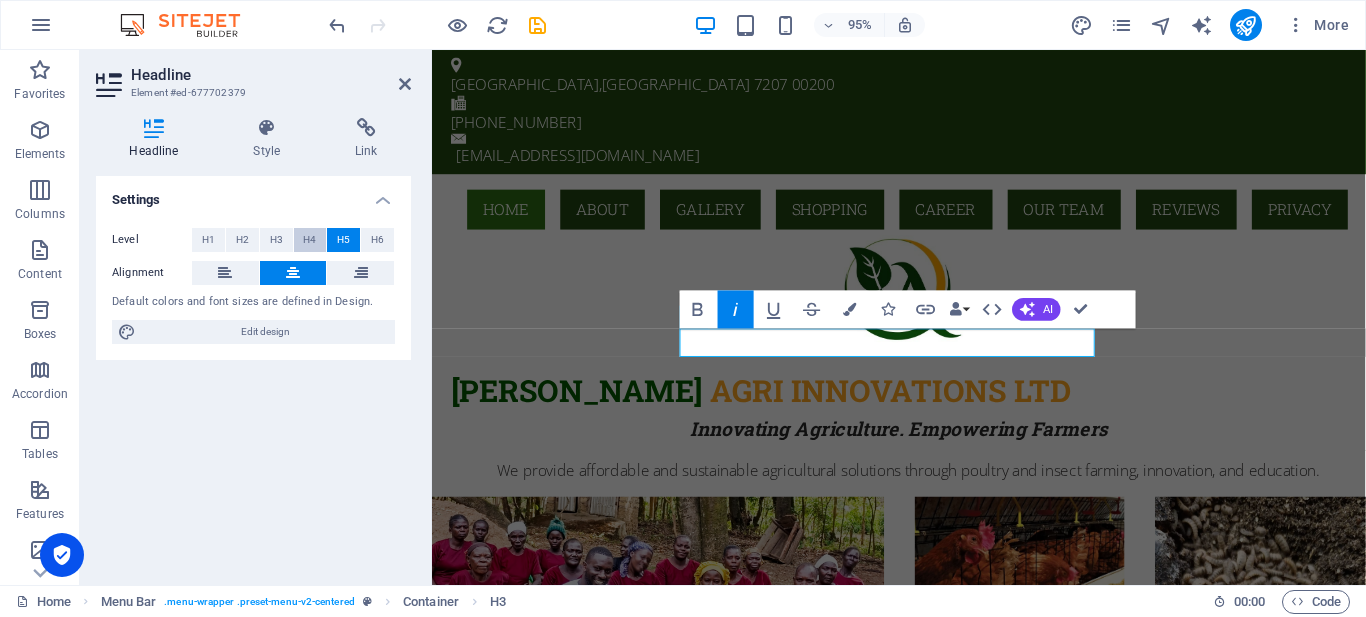 click on "H4" at bounding box center [309, 240] 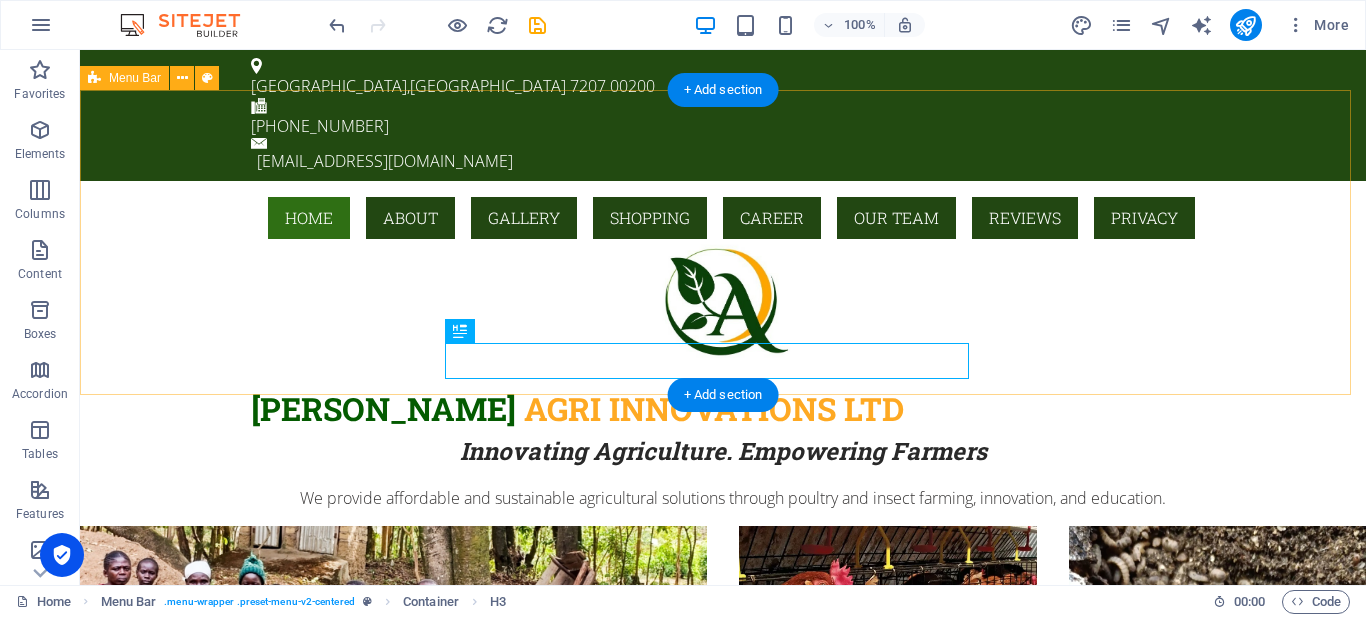 click on "Home About Gallery Shopping Career Our Team Reviews Privacy ​ OKOA KILIMO   AGRI INNOVATIONS LTD Innovating Agriculture. Empowering Farmers" at bounding box center (723, 333) 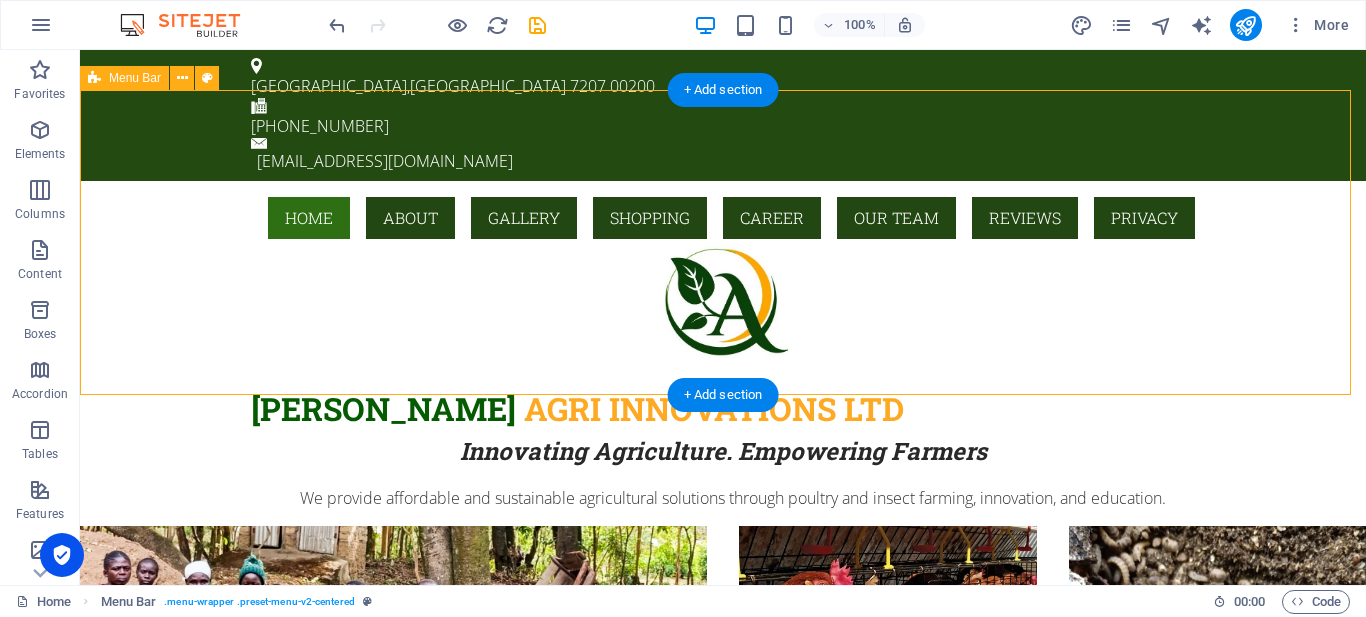 click on "Home About Gallery Shopping Career Our Team Reviews Privacy ​ OKOA KILIMO   AGRI INNOVATIONS LTD Innovating Agriculture. Empowering Farmers" at bounding box center [723, 333] 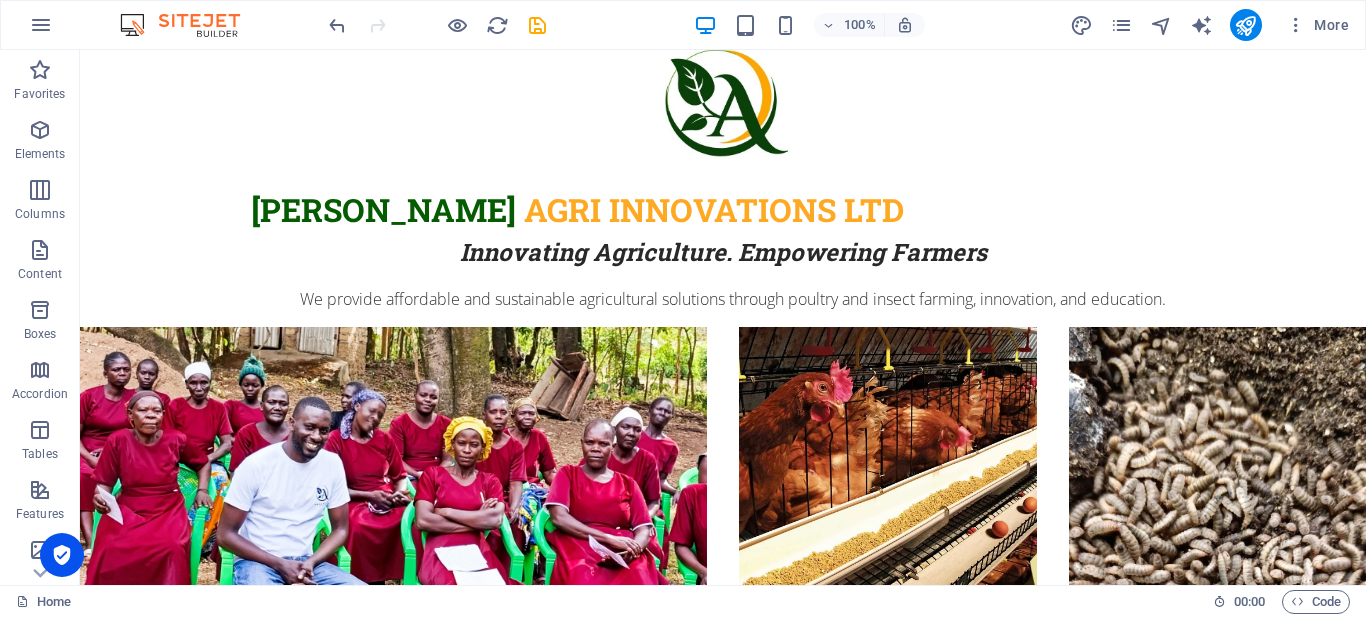 scroll, scrollTop: 0, scrollLeft: 0, axis: both 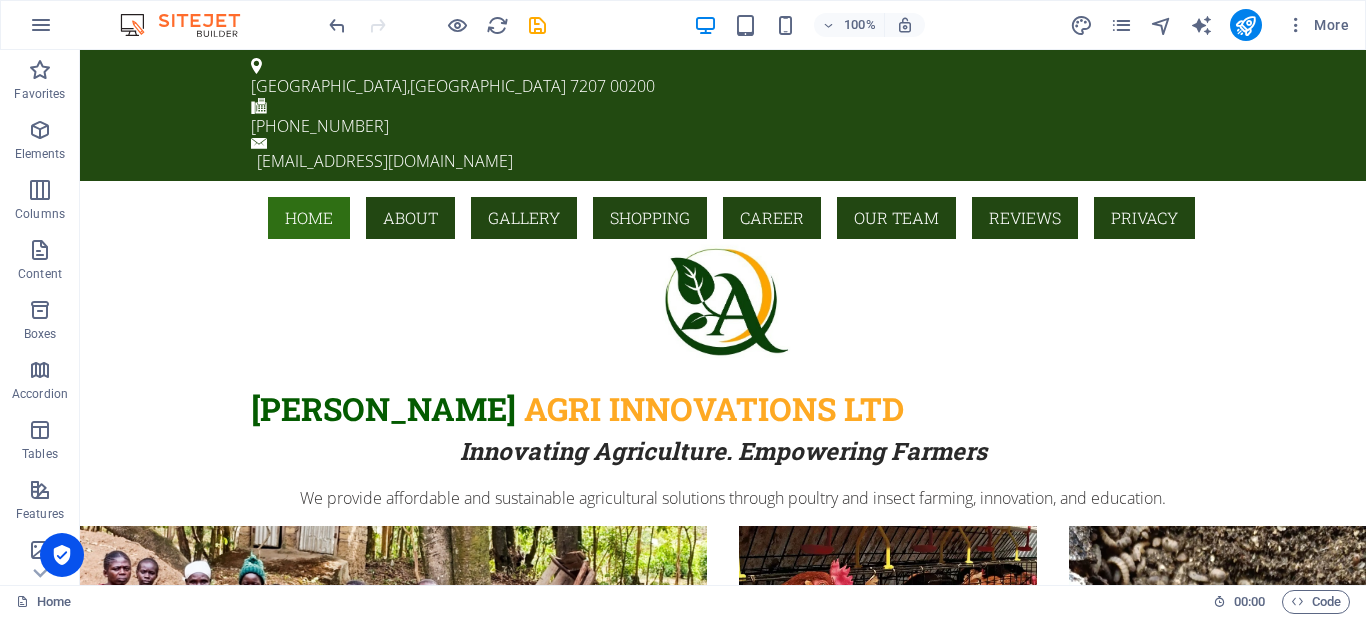 drag, startPoint x: 1361, startPoint y: 86, endPoint x: 1436, endPoint y: 55, distance: 81.154175 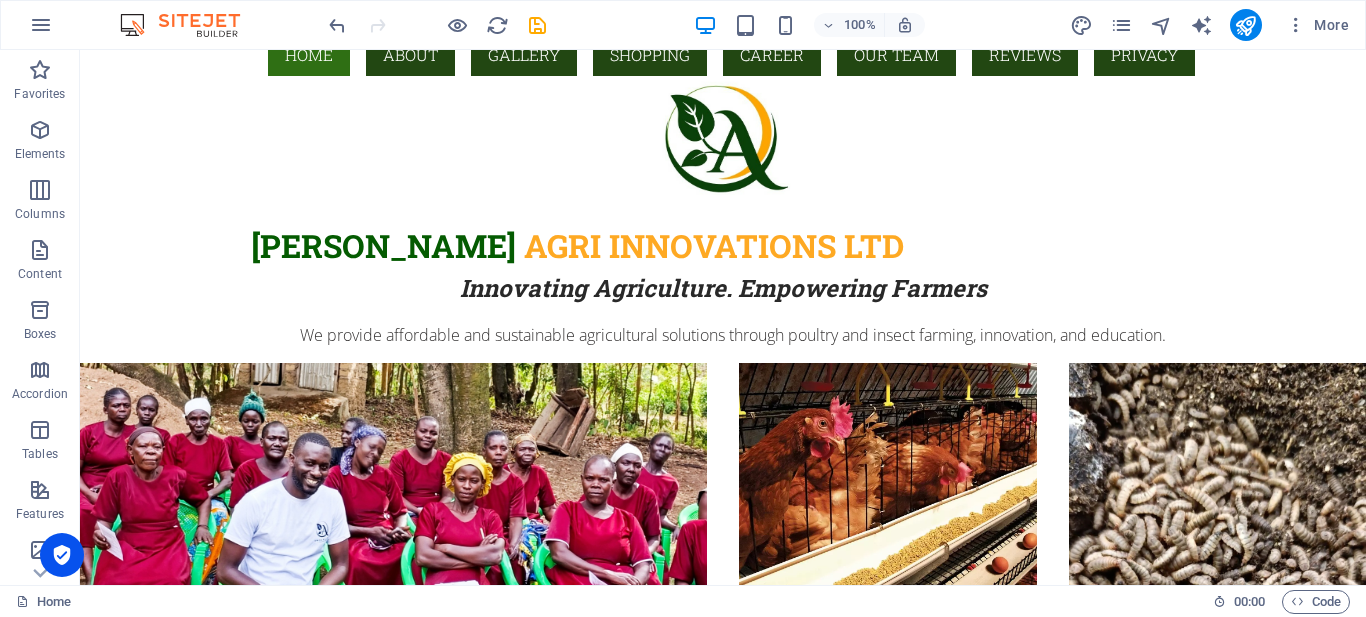 scroll, scrollTop: 0, scrollLeft: 0, axis: both 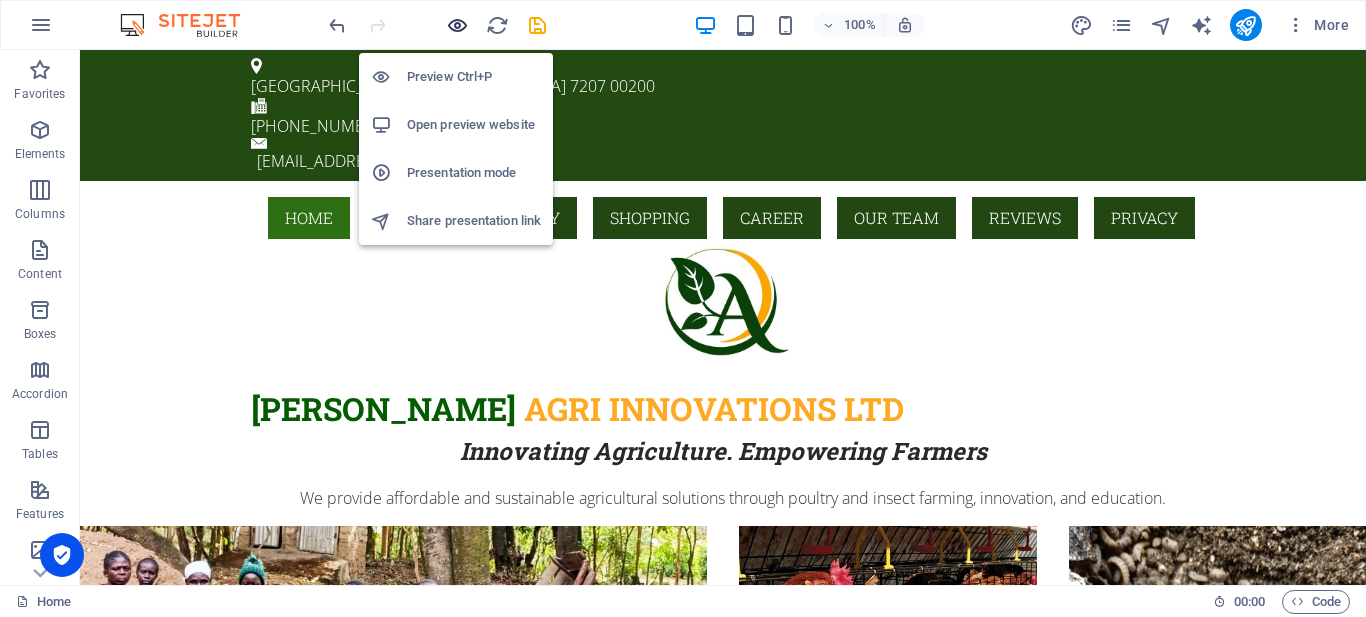 click at bounding box center (457, 25) 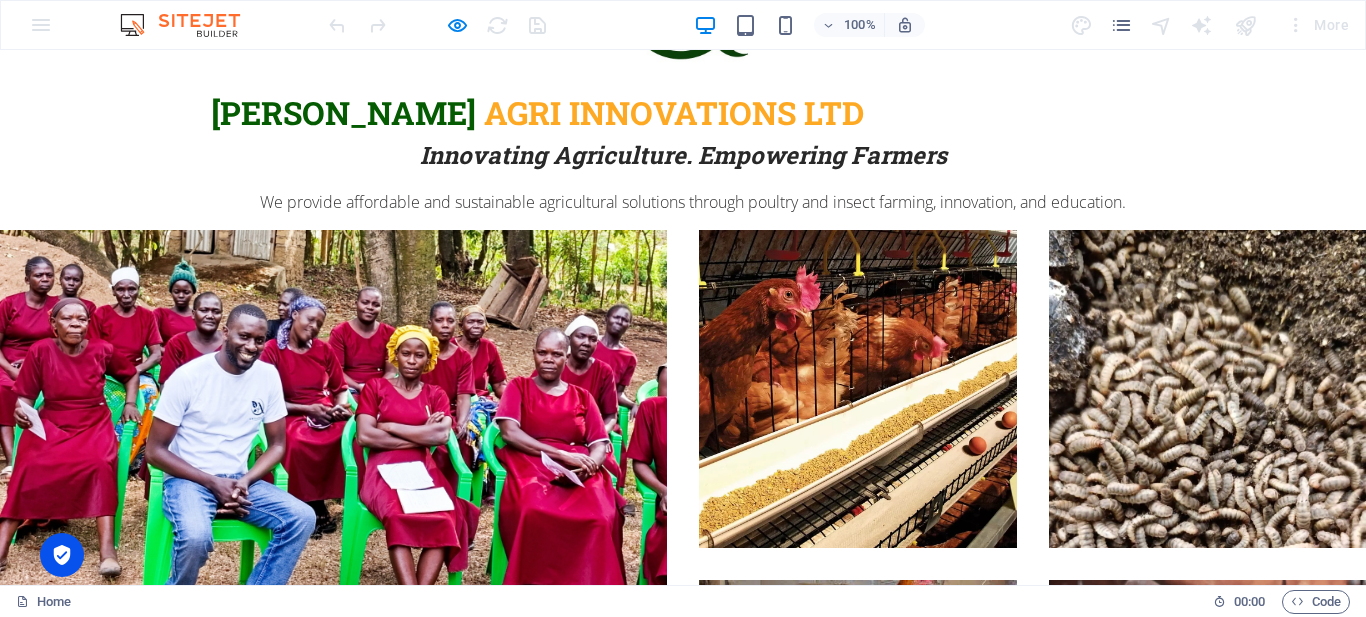 scroll, scrollTop: 0, scrollLeft: 0, axis: both 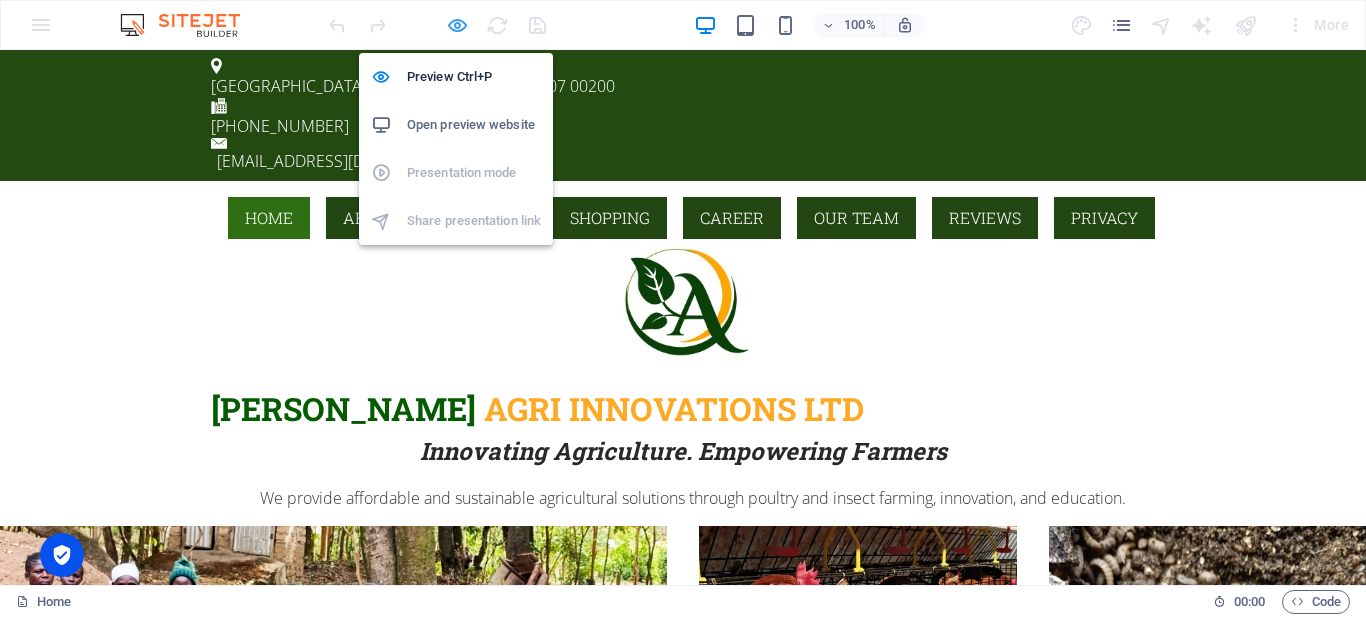 click at bounding box center (457, 25) 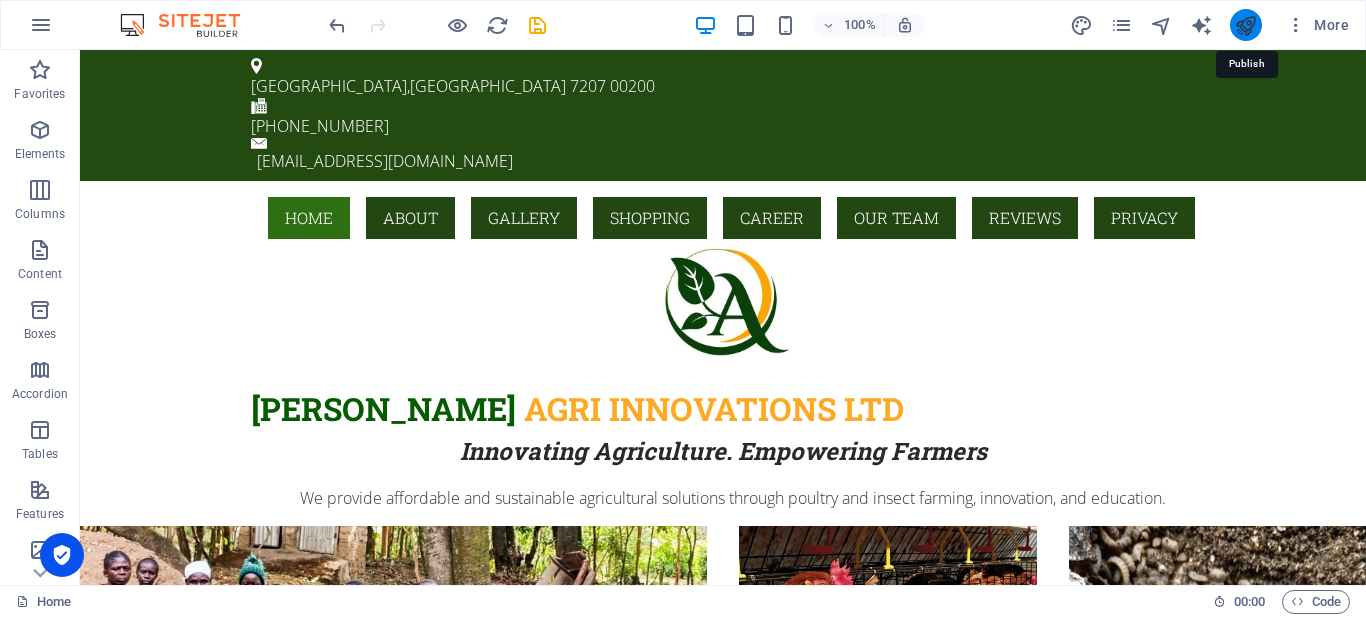 click at bounding box center (1245, 25) 